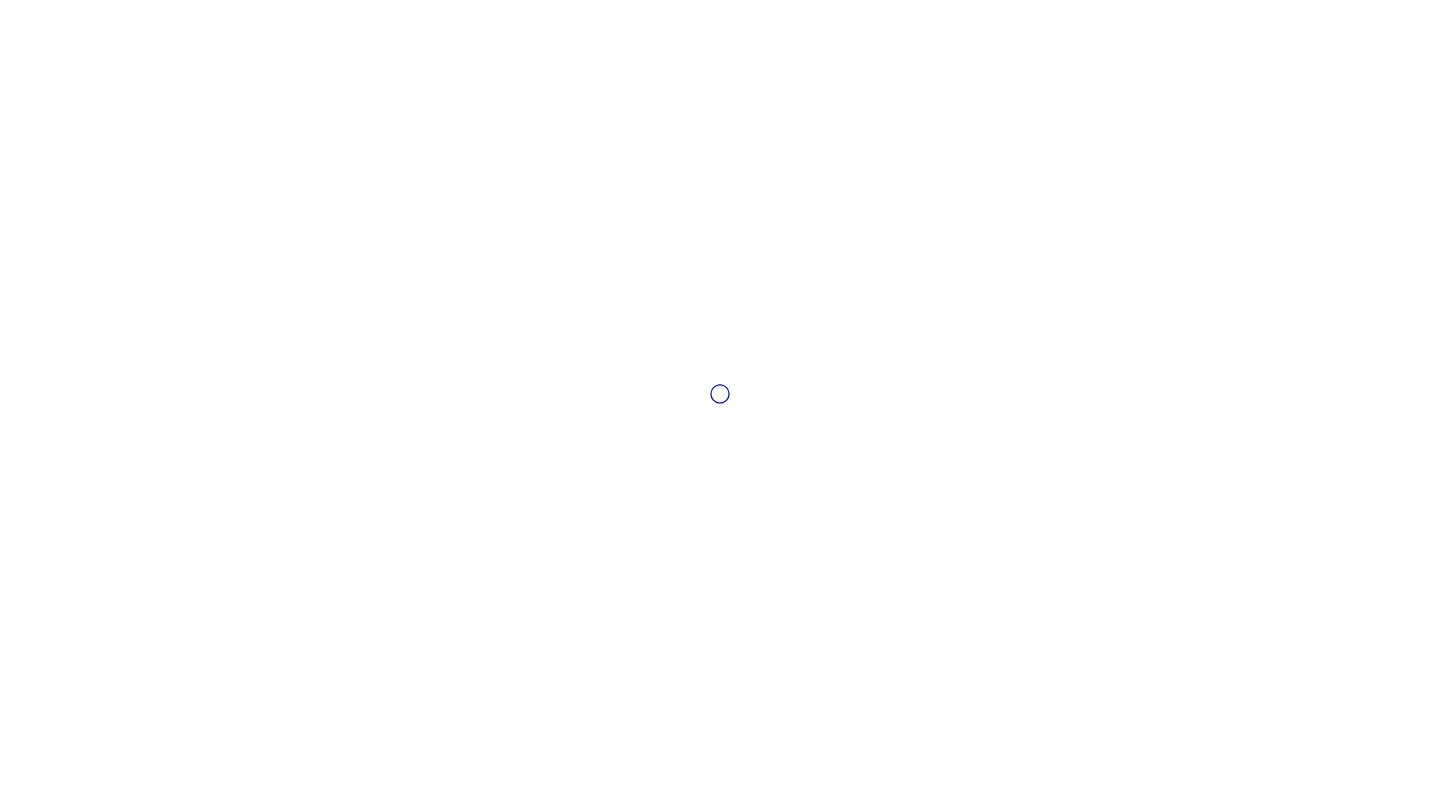 scroll, scrollTop: 0, scrollLeft: 0, axis: both 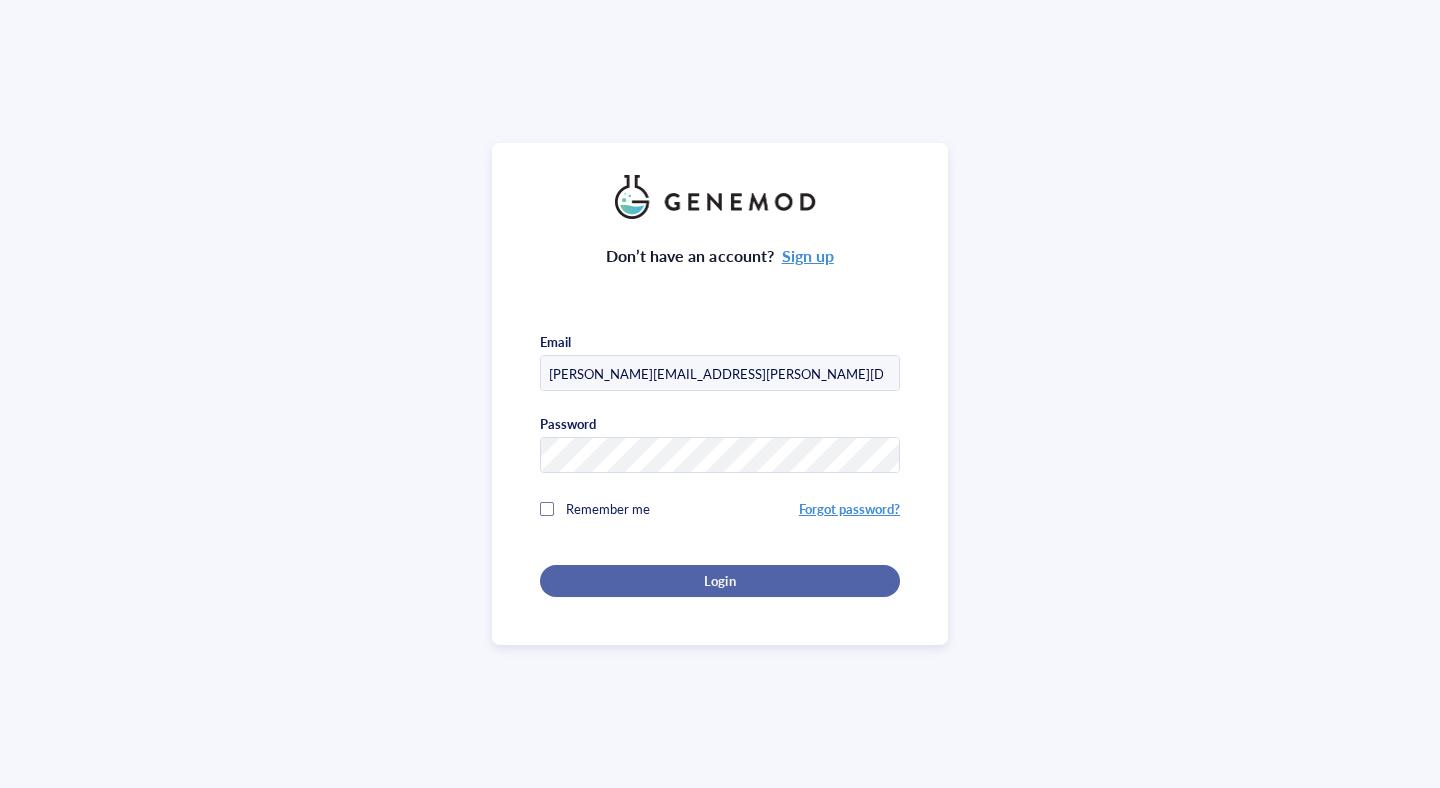 type on "[PERSON_NAME][EMAIL_ADDRESS][PERSON_NAME][DOMAIN_NAME]" 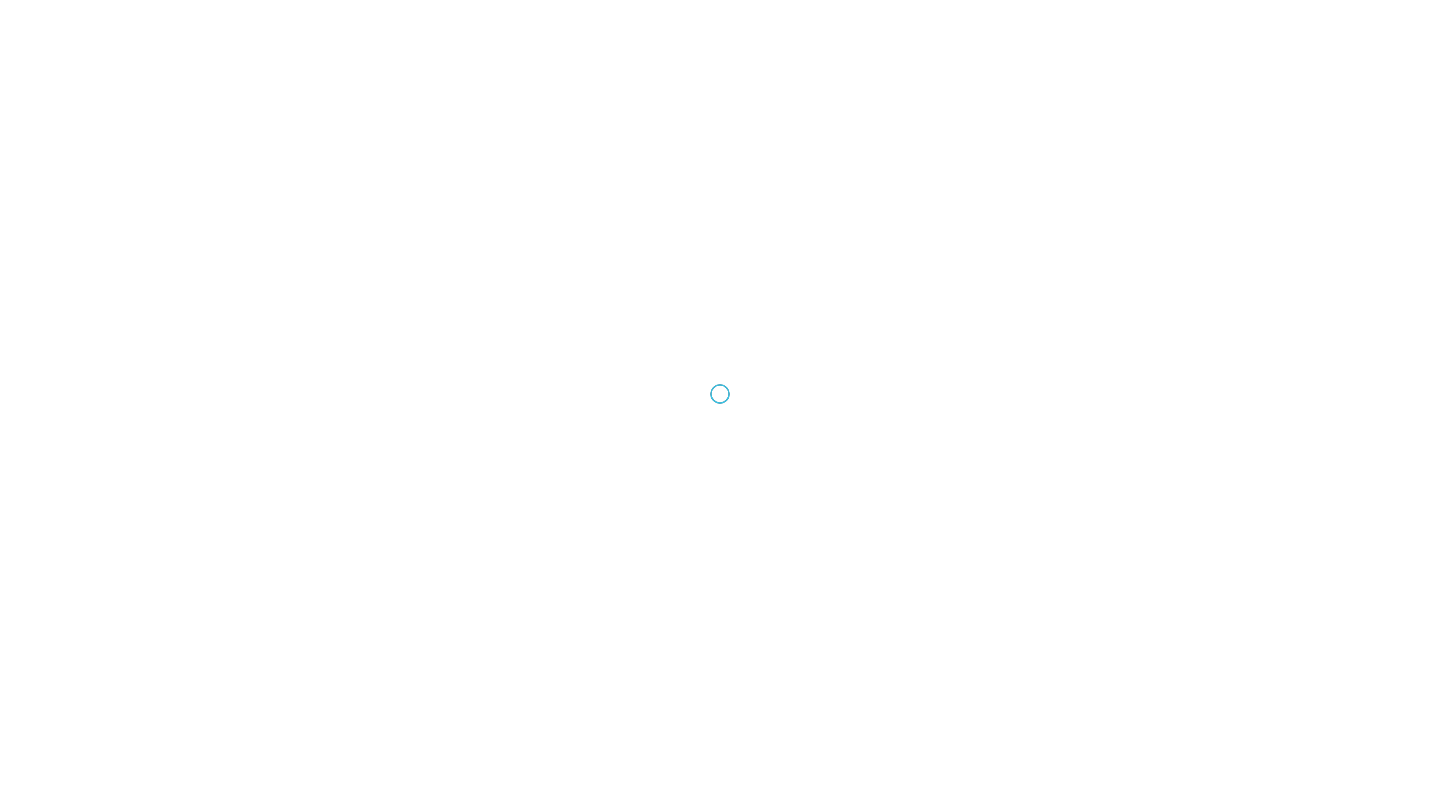 scroll, scrollTop: 0, scrollLeft: 0, axis: both 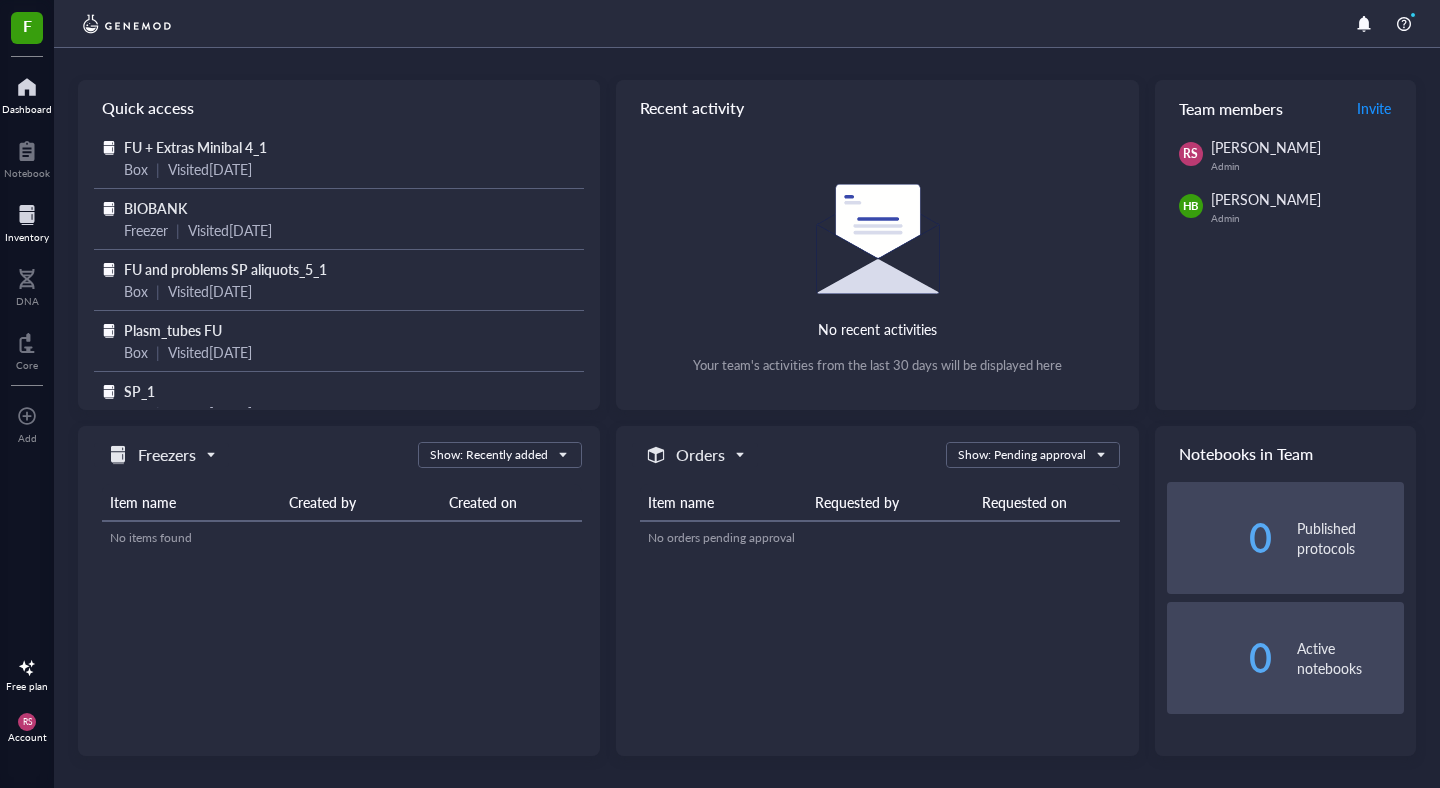 click on "Inventory" at bounding box center [27, 237] 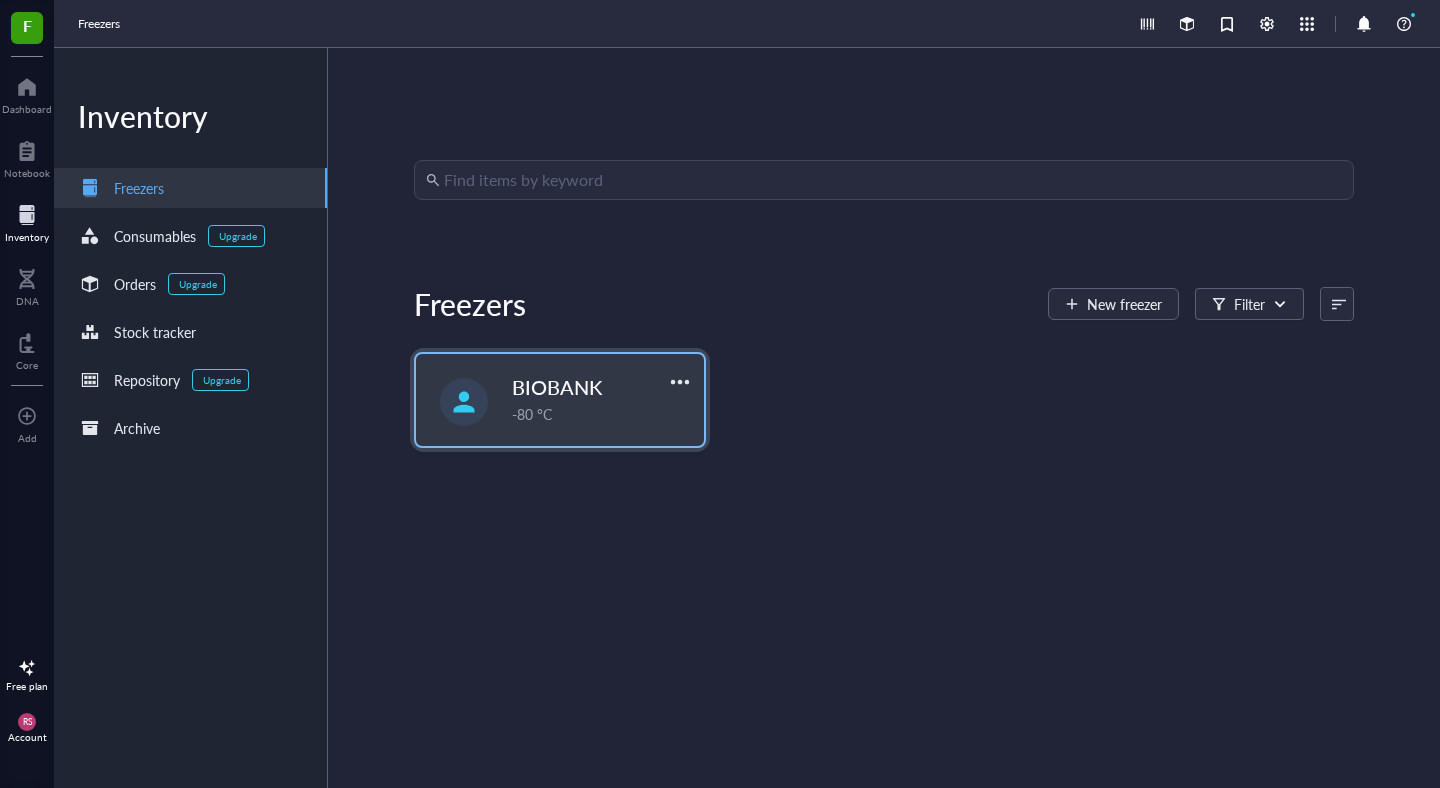 click on "-80 °C" at bounding box center [602, 414] 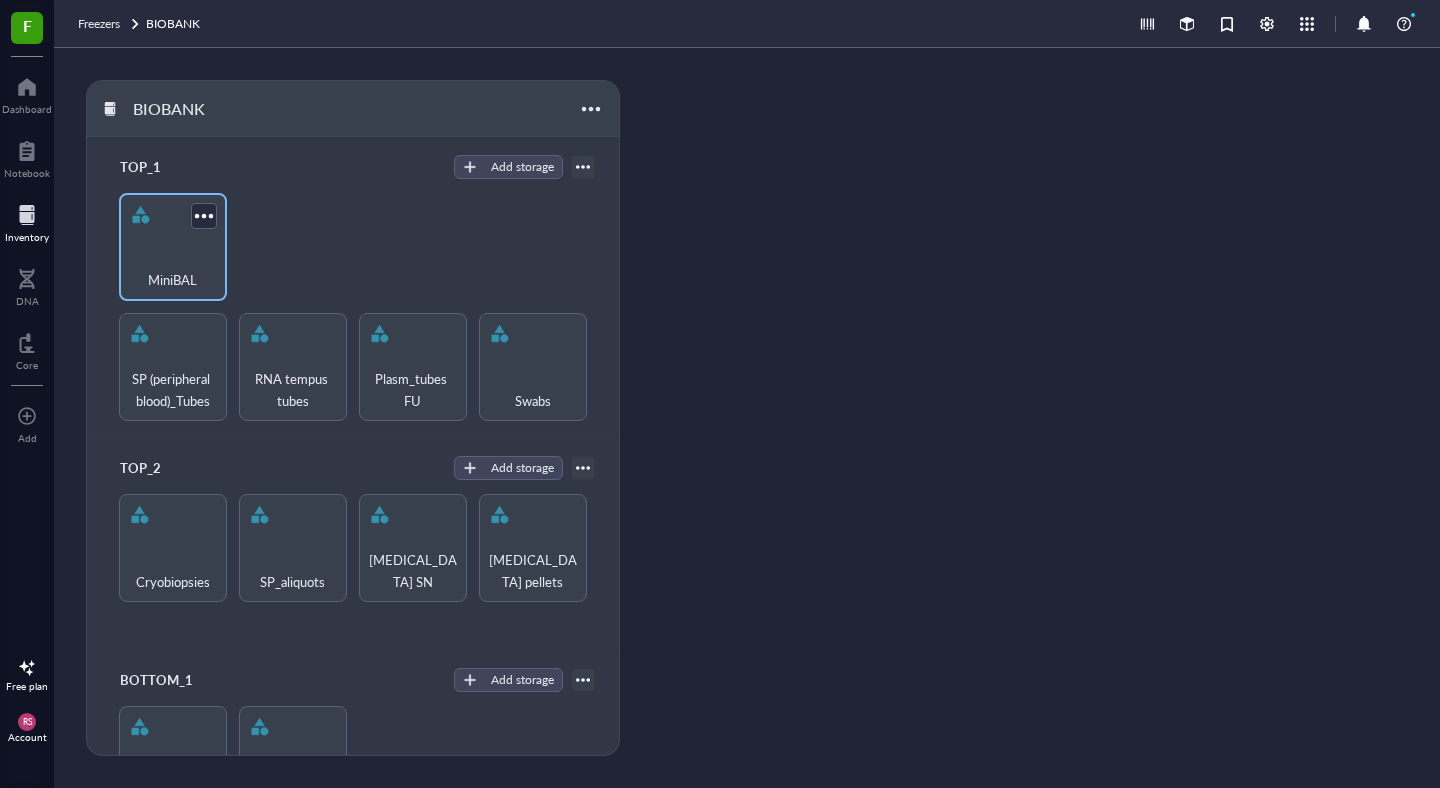 click on "MiniBAL" at bounding box center (173, 247) 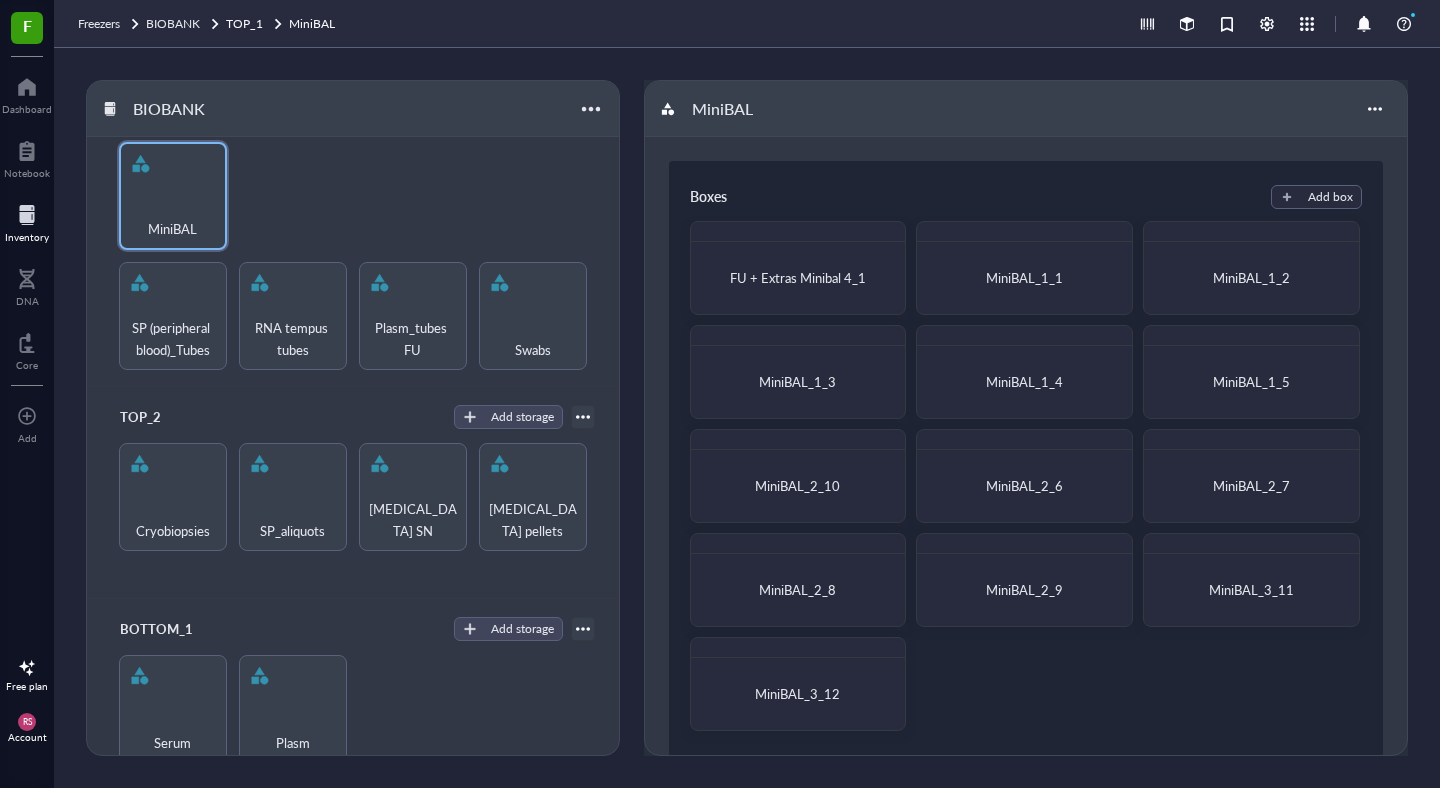 scroll, scrollTop: 0, scrollLeft: 0, axis: both 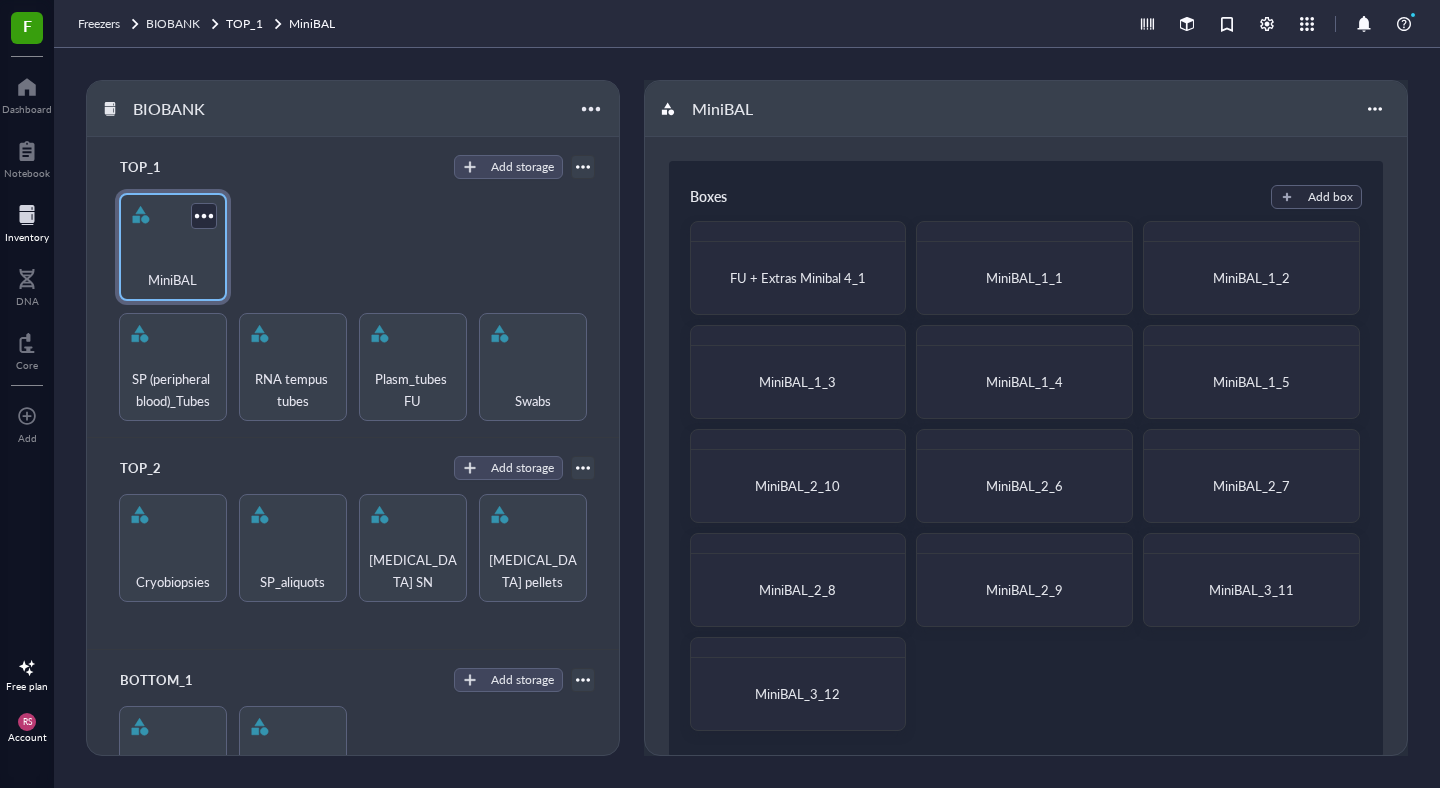 click on "MiniBAL" at bounding box center [172, 280] 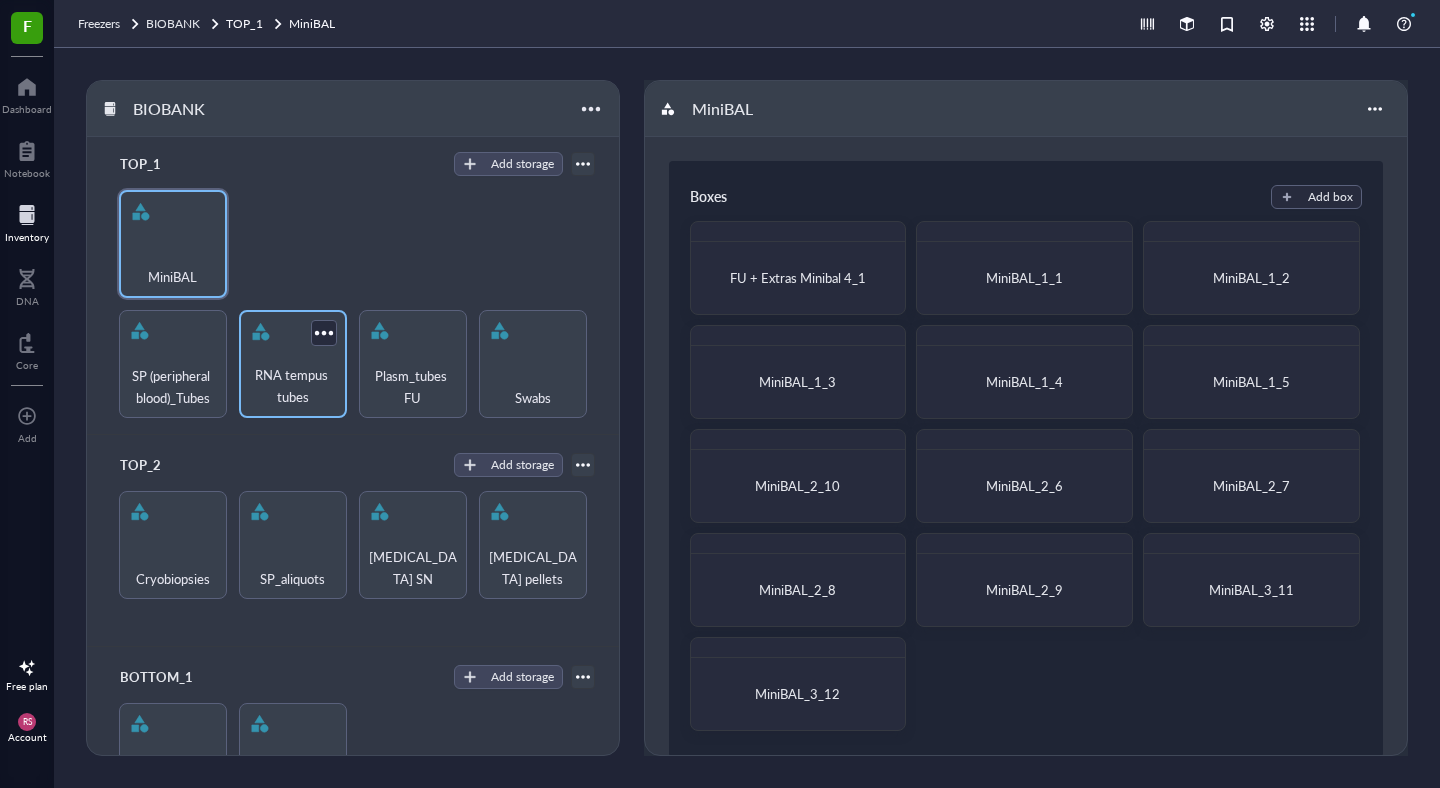 scroll, scrollTop: 0, scrollLeft: 0, axis: both 